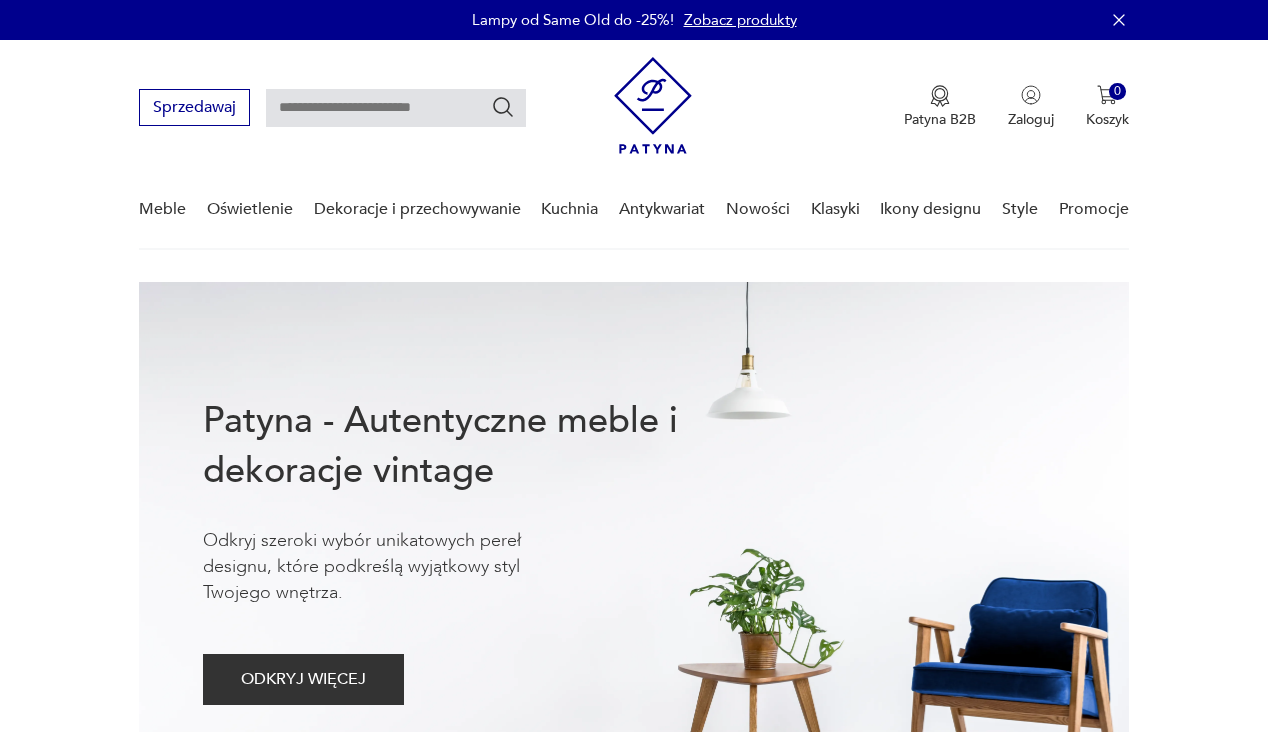 scroll, scrollTop: 0, scrollLeft: 0, axis: both 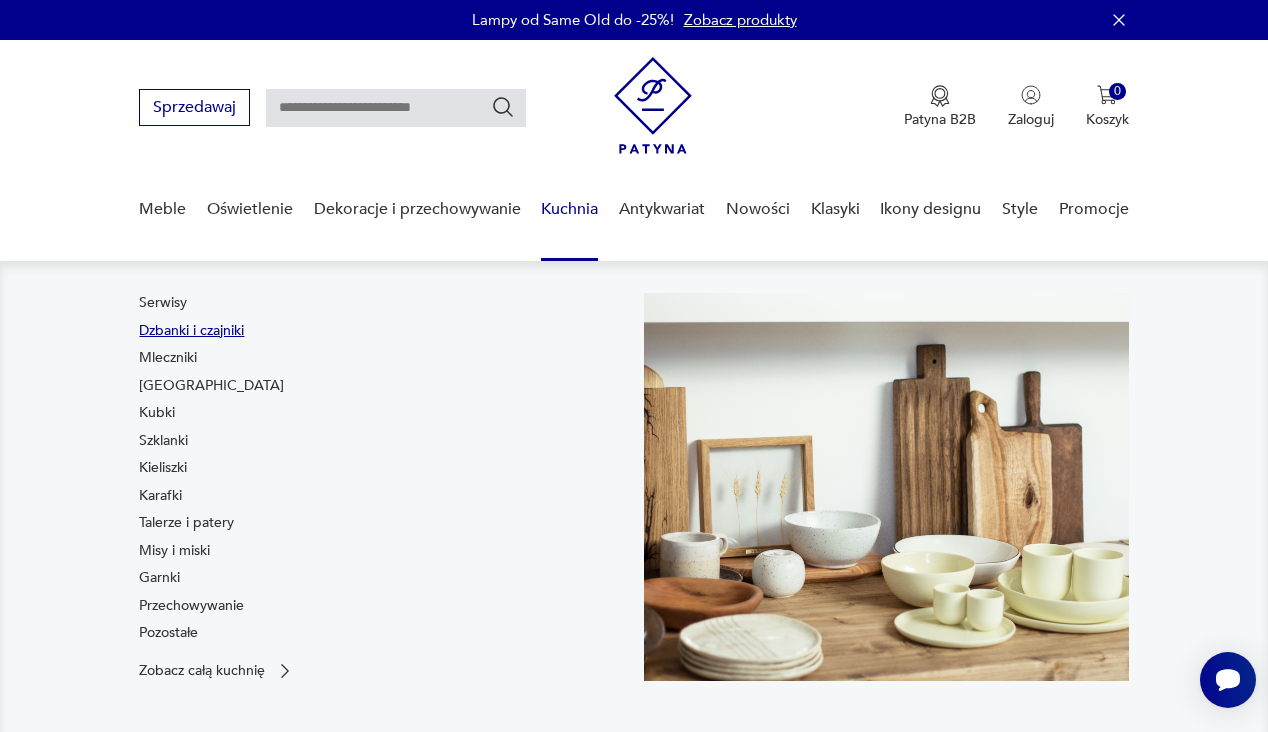 click on "Dzbanki i czajniki" at bounding box center (191, 331) 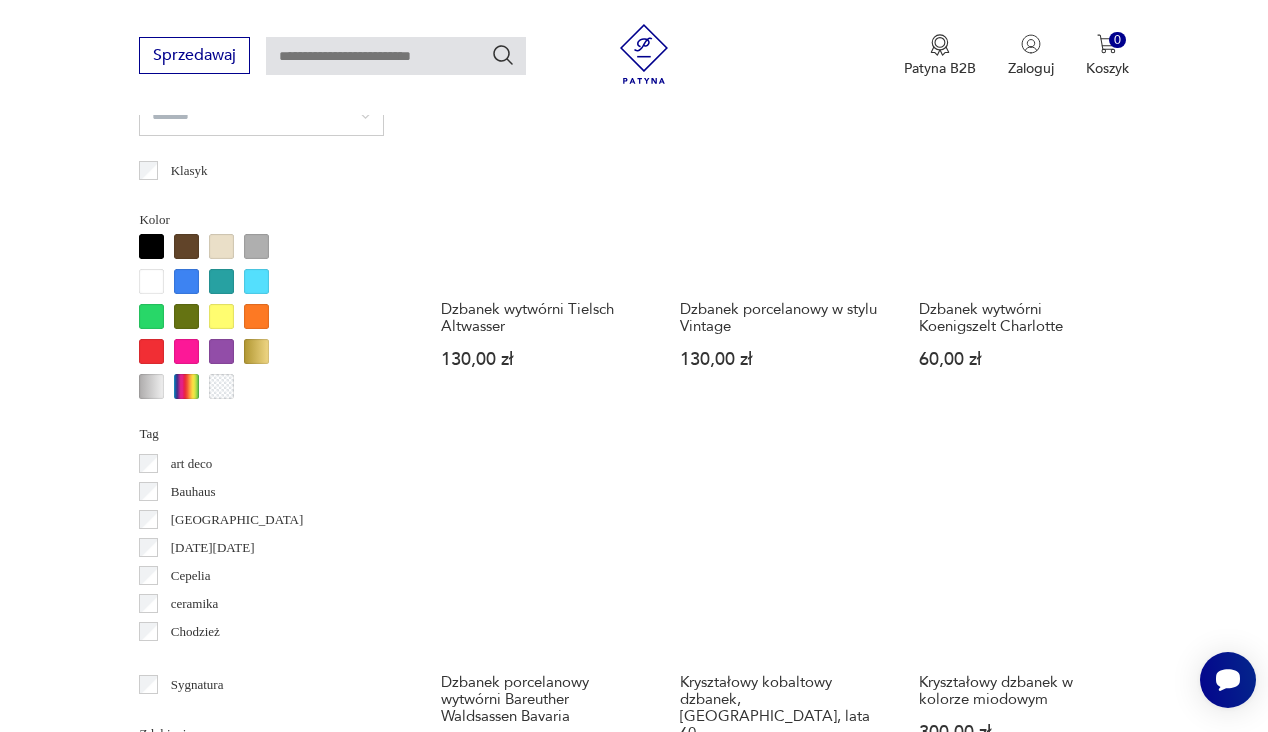 scroll, scrollTop: 0, scrollLeft: 0, axis: both 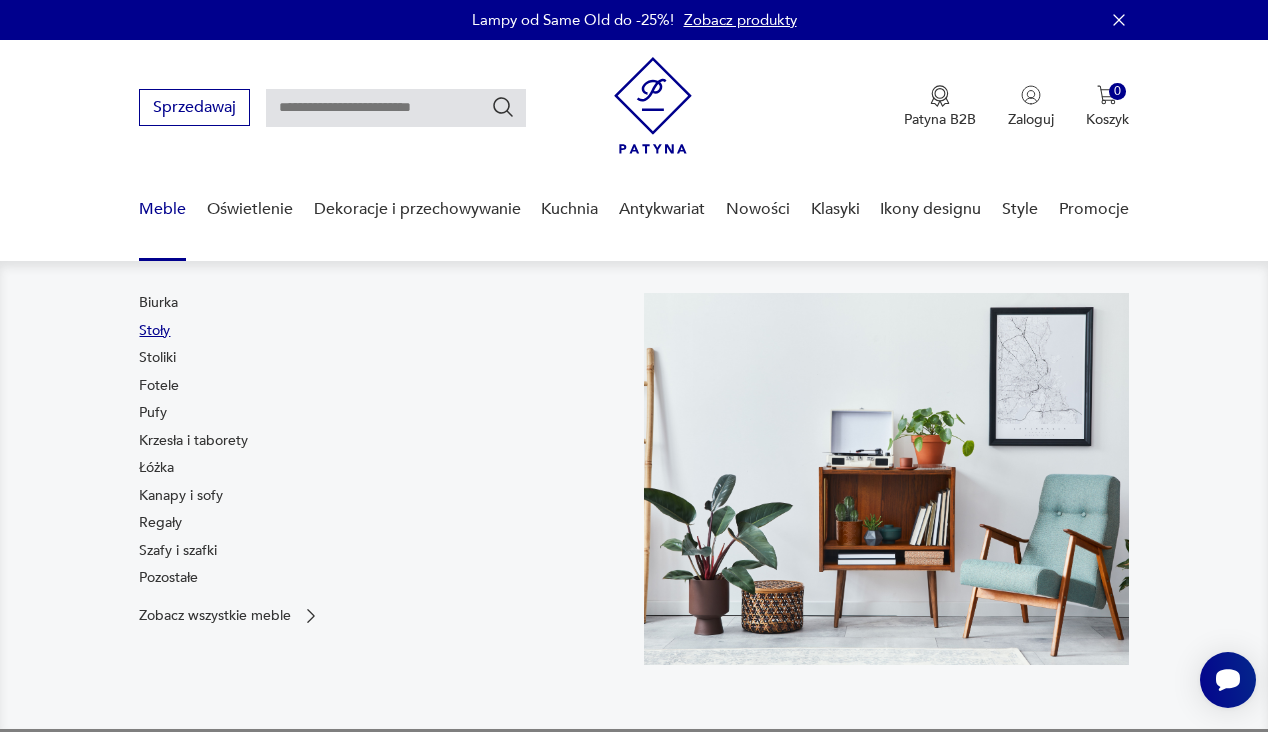 click on "Stoły" at bounding box center [154, 331] 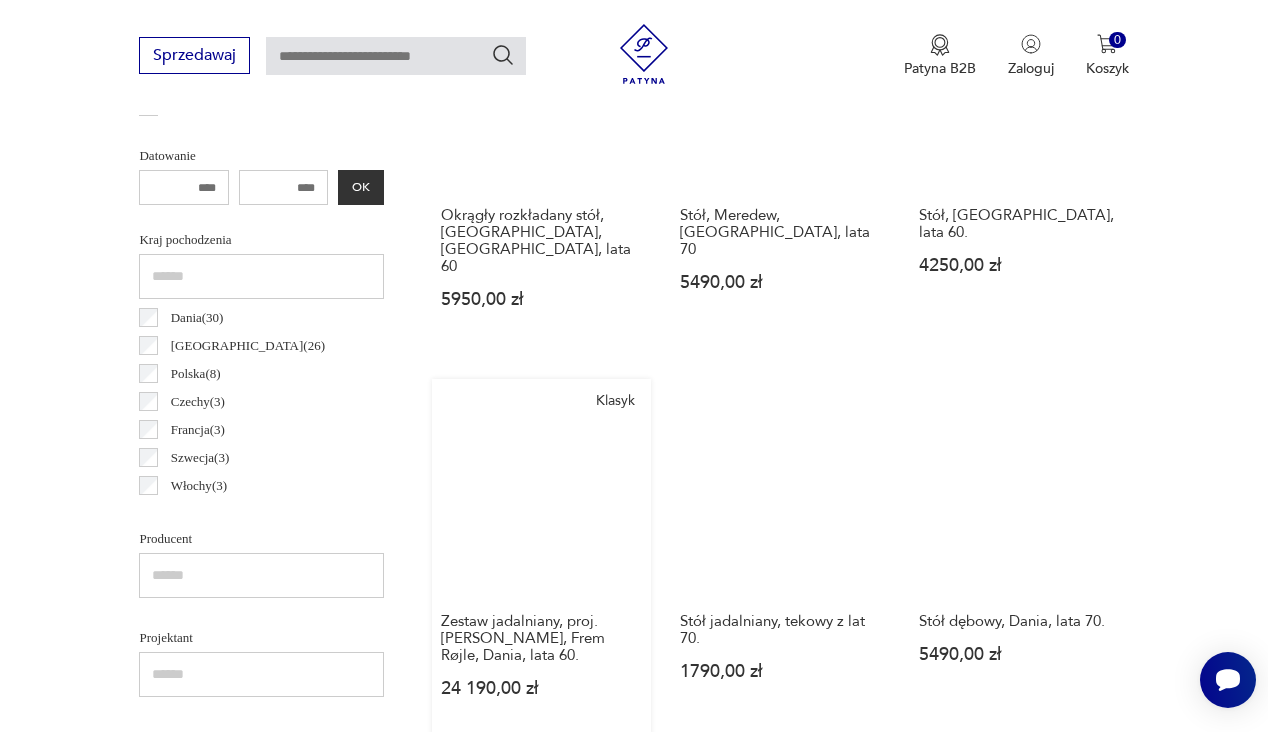 scroll, scrollTop: 930, scrollLeft: 0, axis: vertical 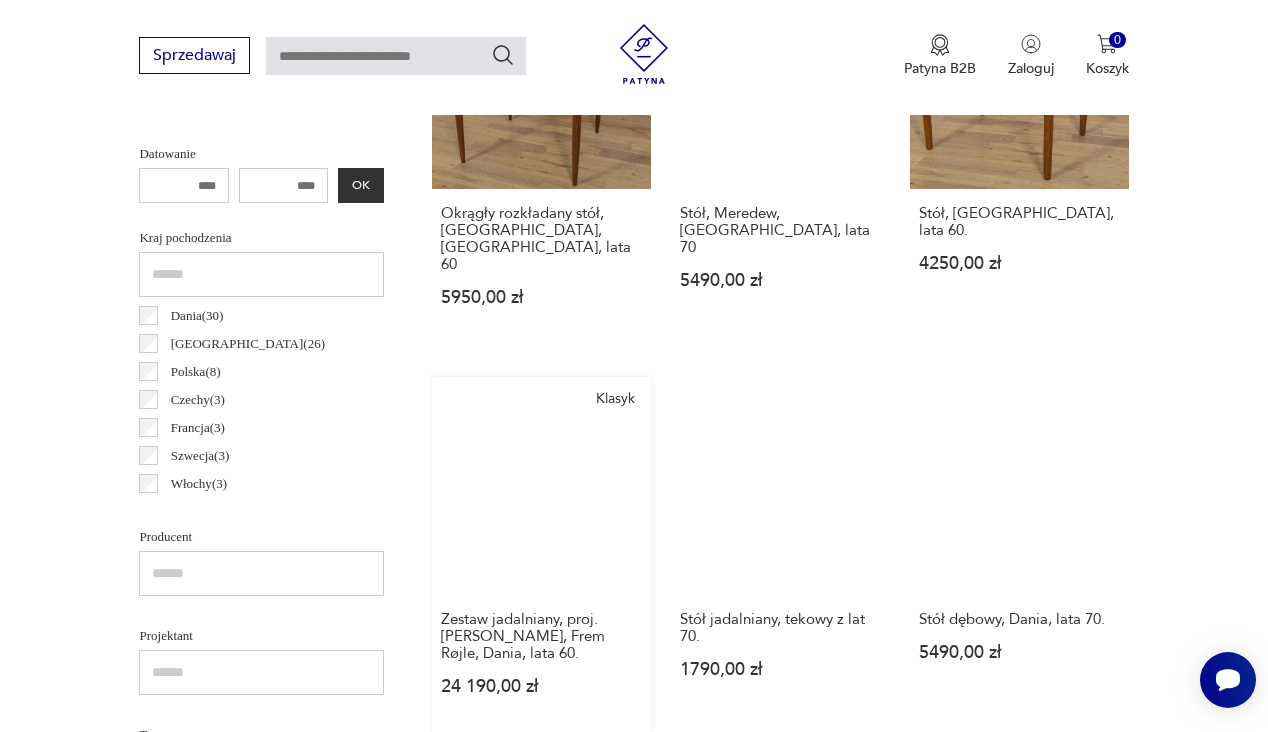 click on "Klasyk Zestaw jadalniany, proj. [PERSON_NAME], Frem Røjle, Dania, lata 60. 24 190,00 zł" at bounding box center [541, 556] 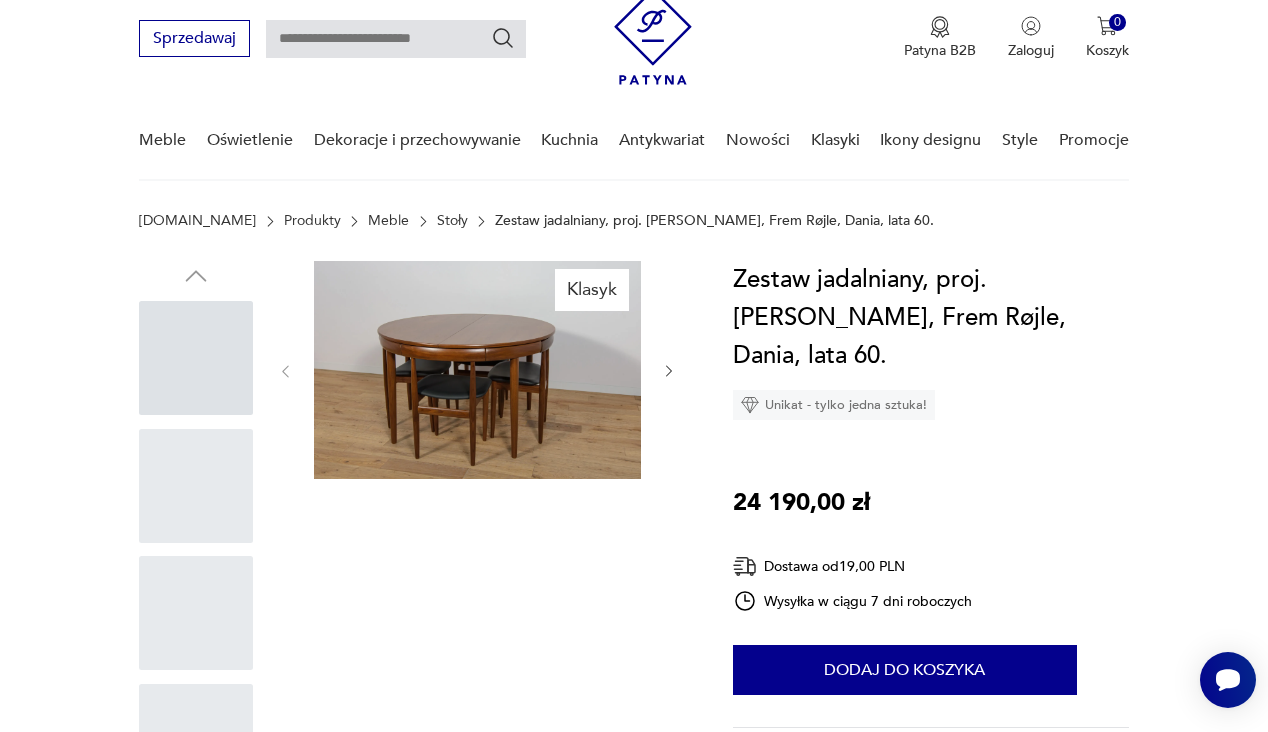 scroll, scrollTop: 0, scrollLeft: 0, axis: both 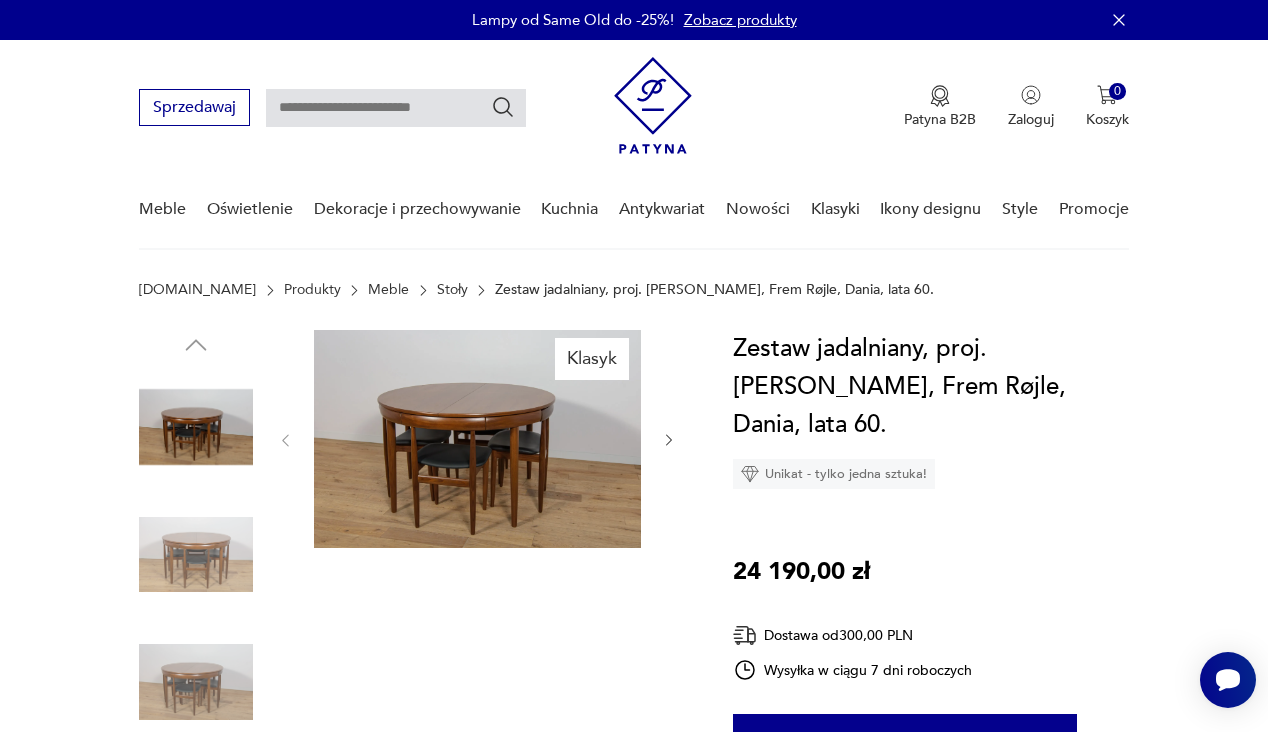 click 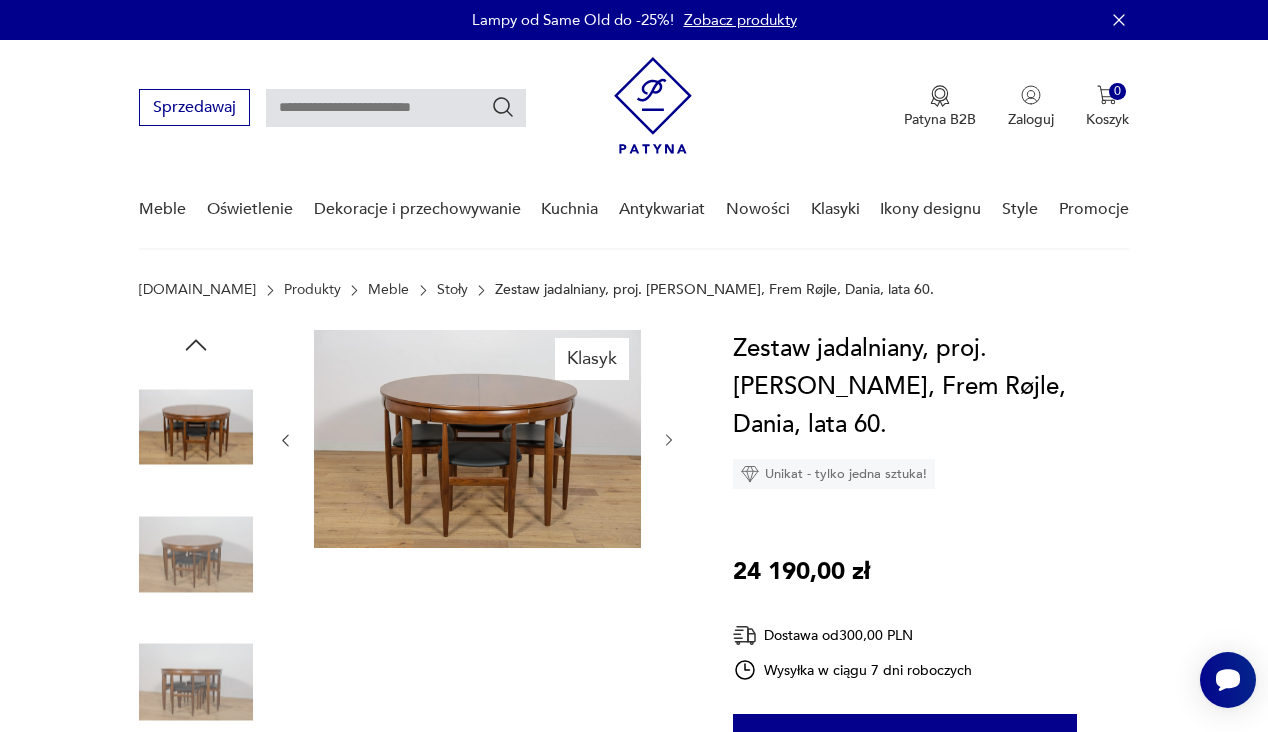 click 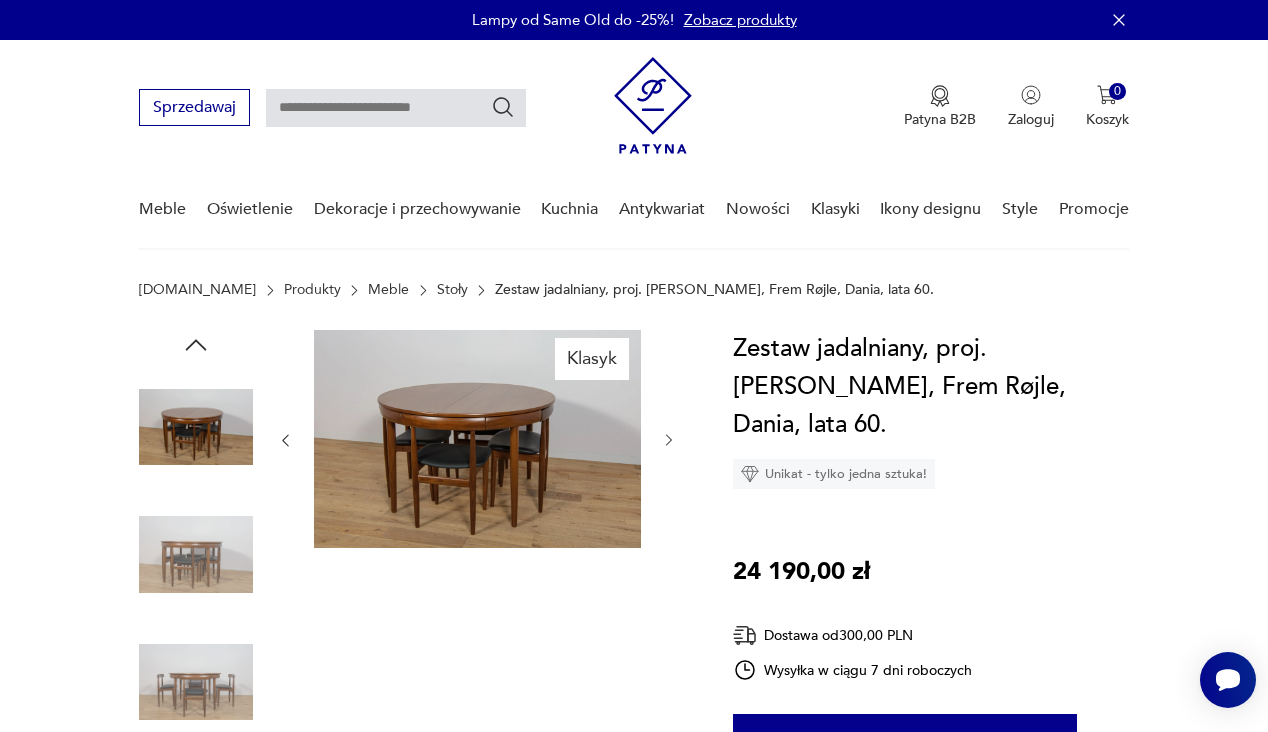 click 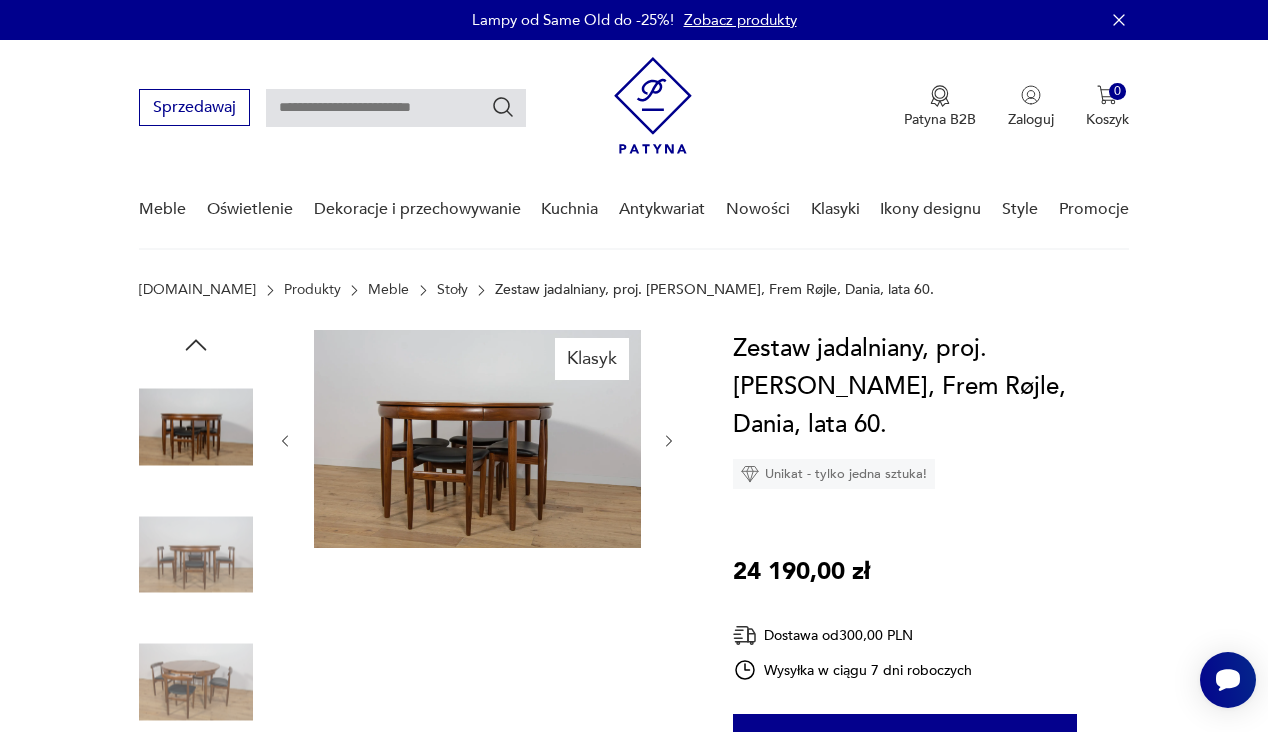 click 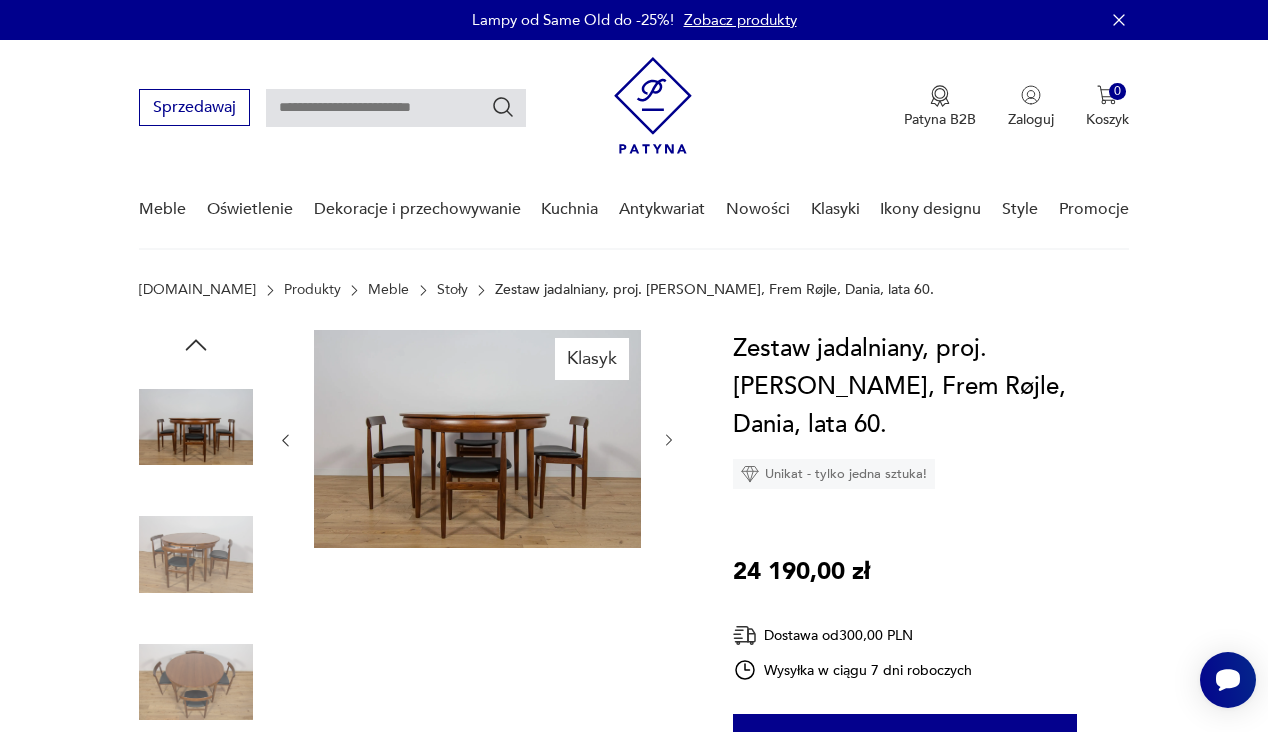click 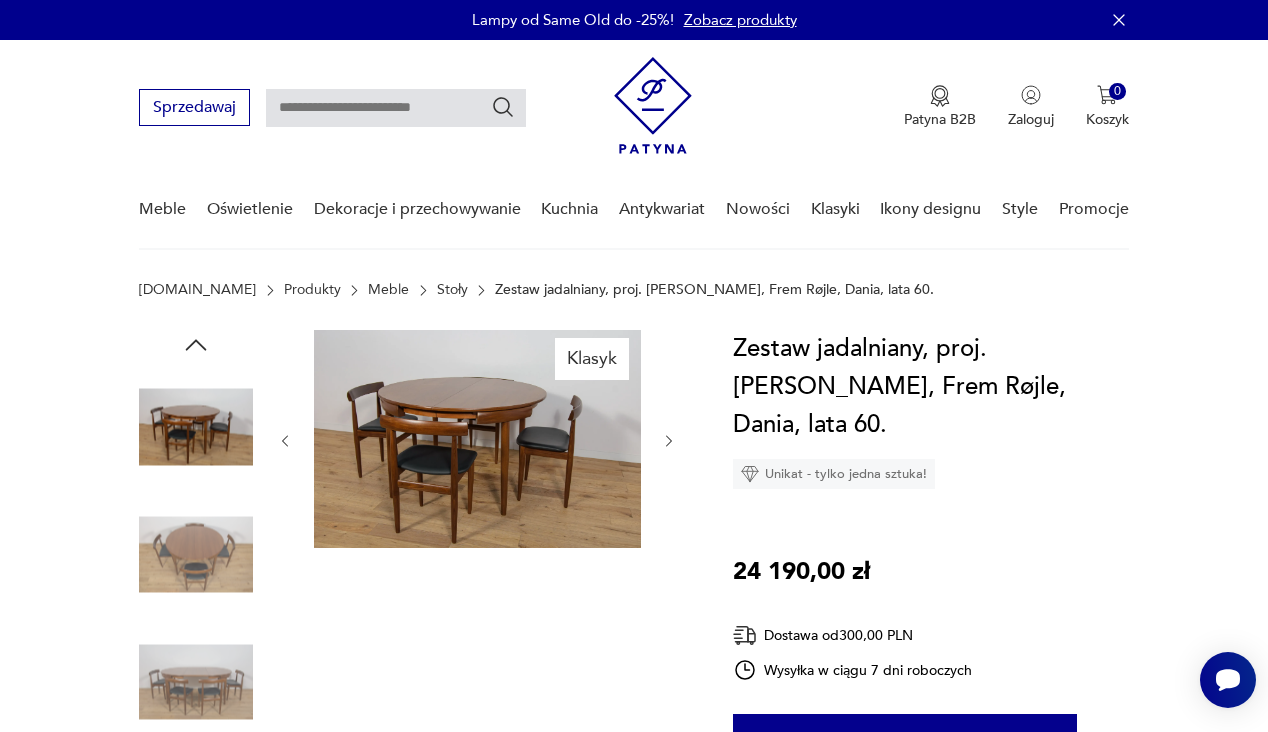 click 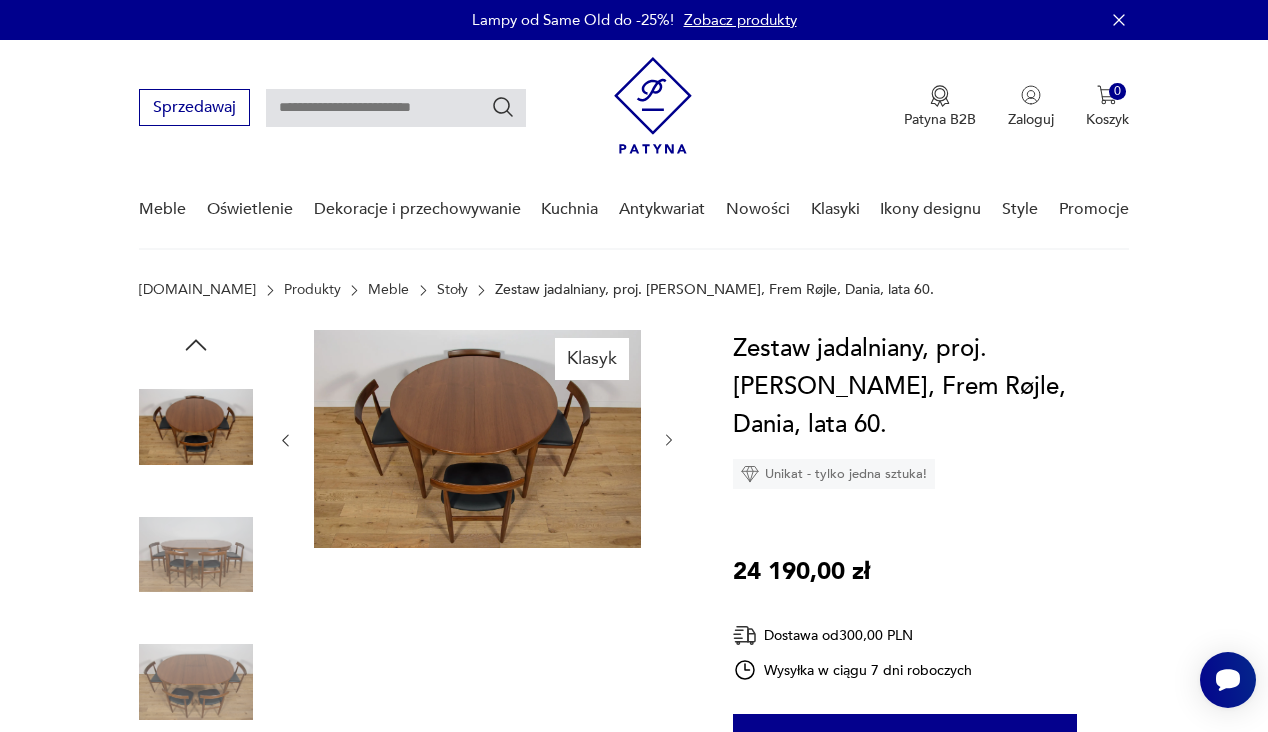 click 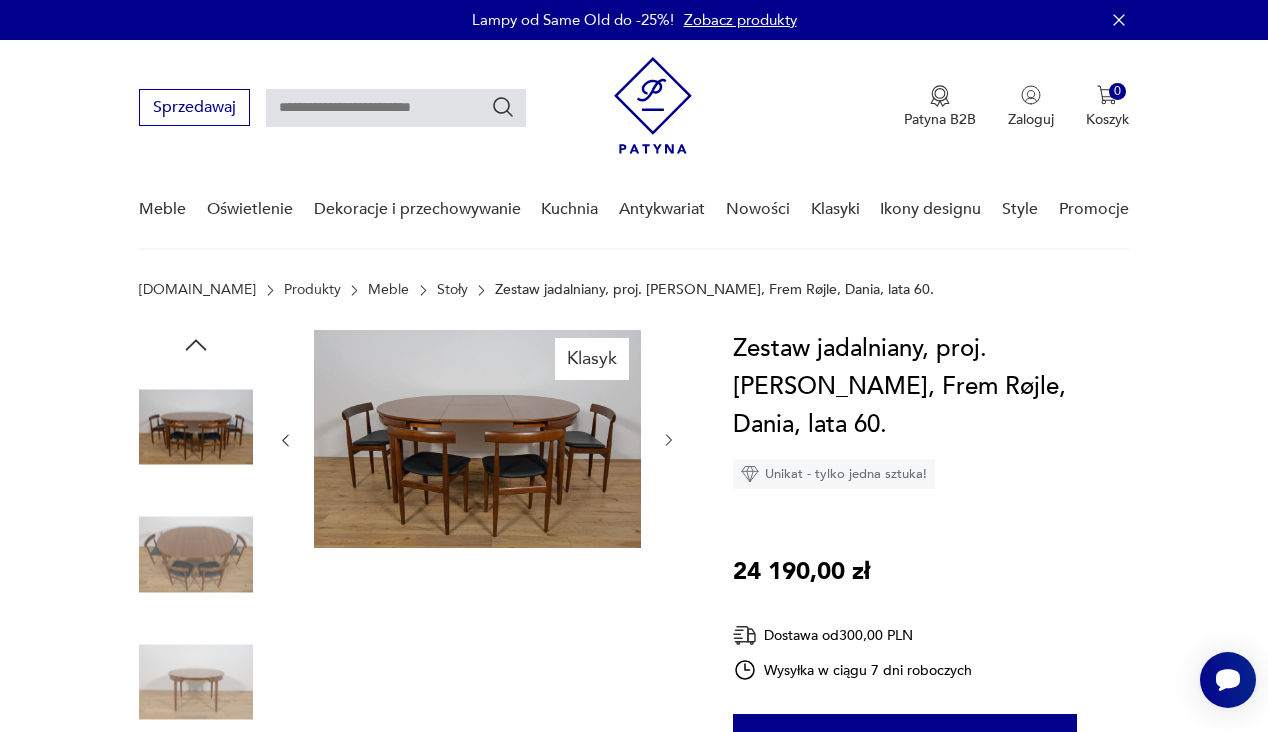 click 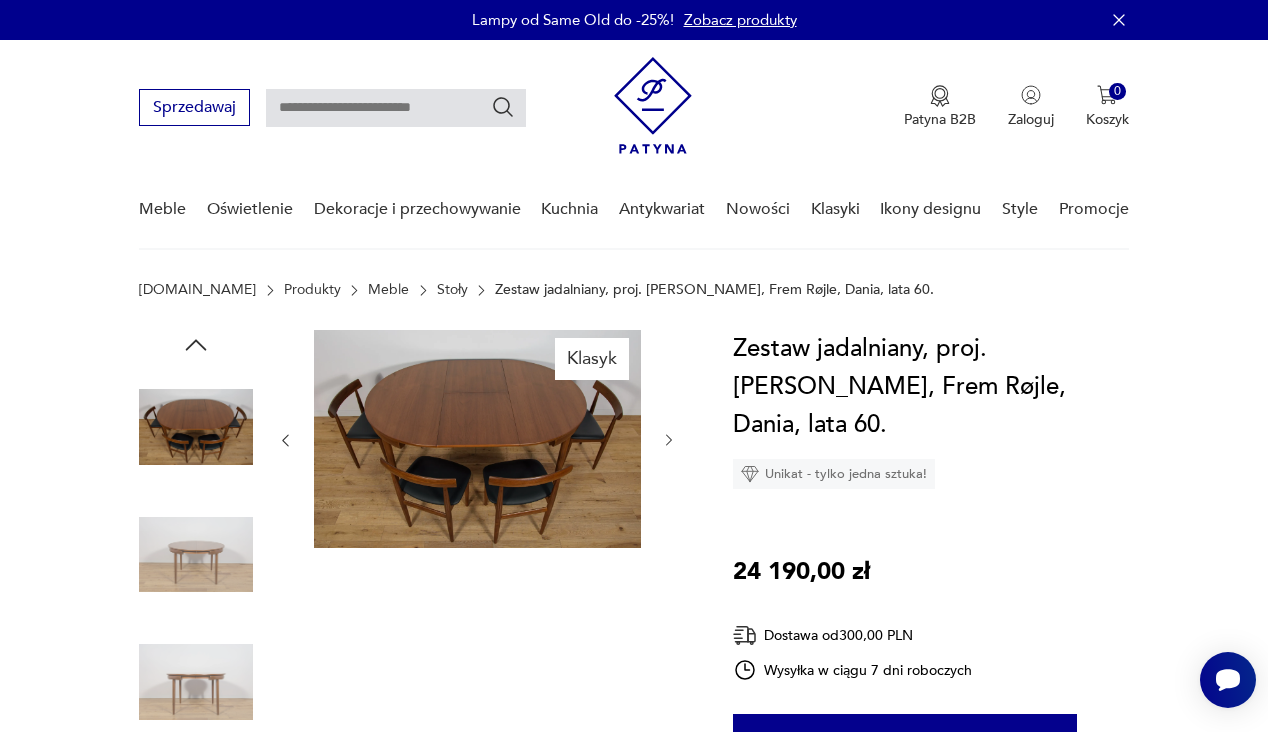 click 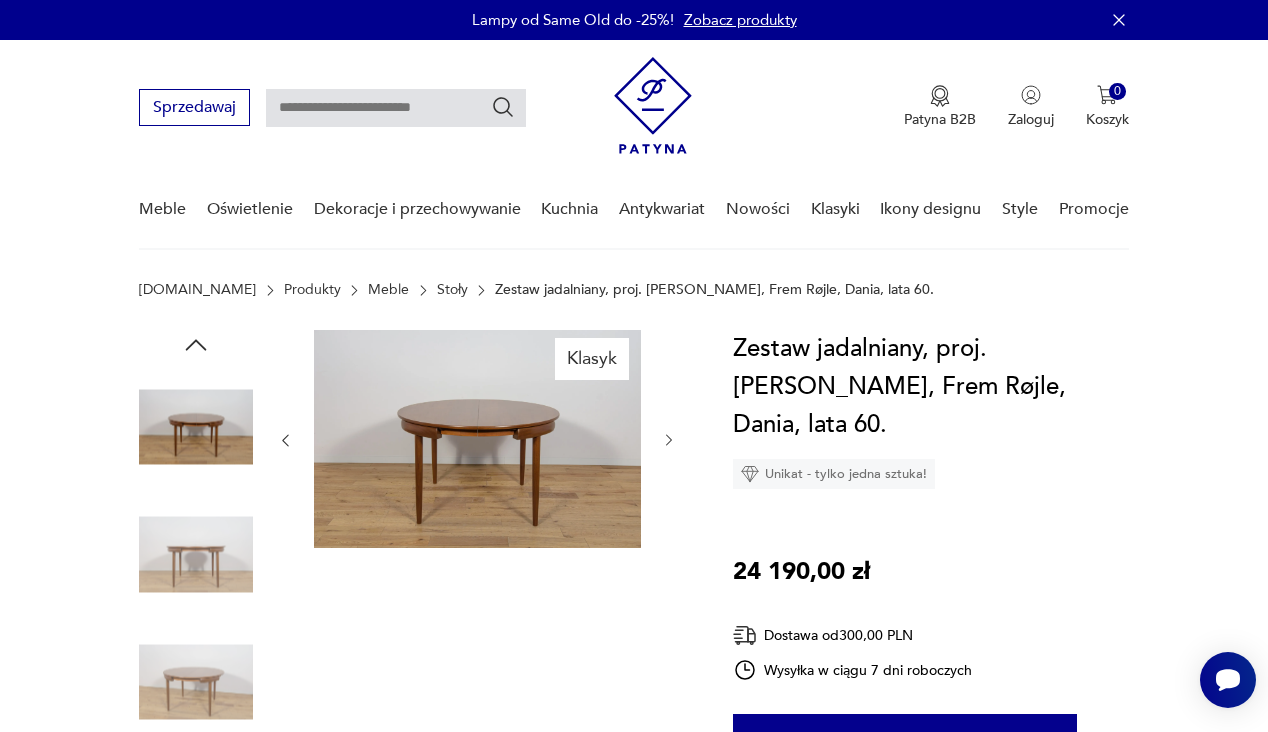click 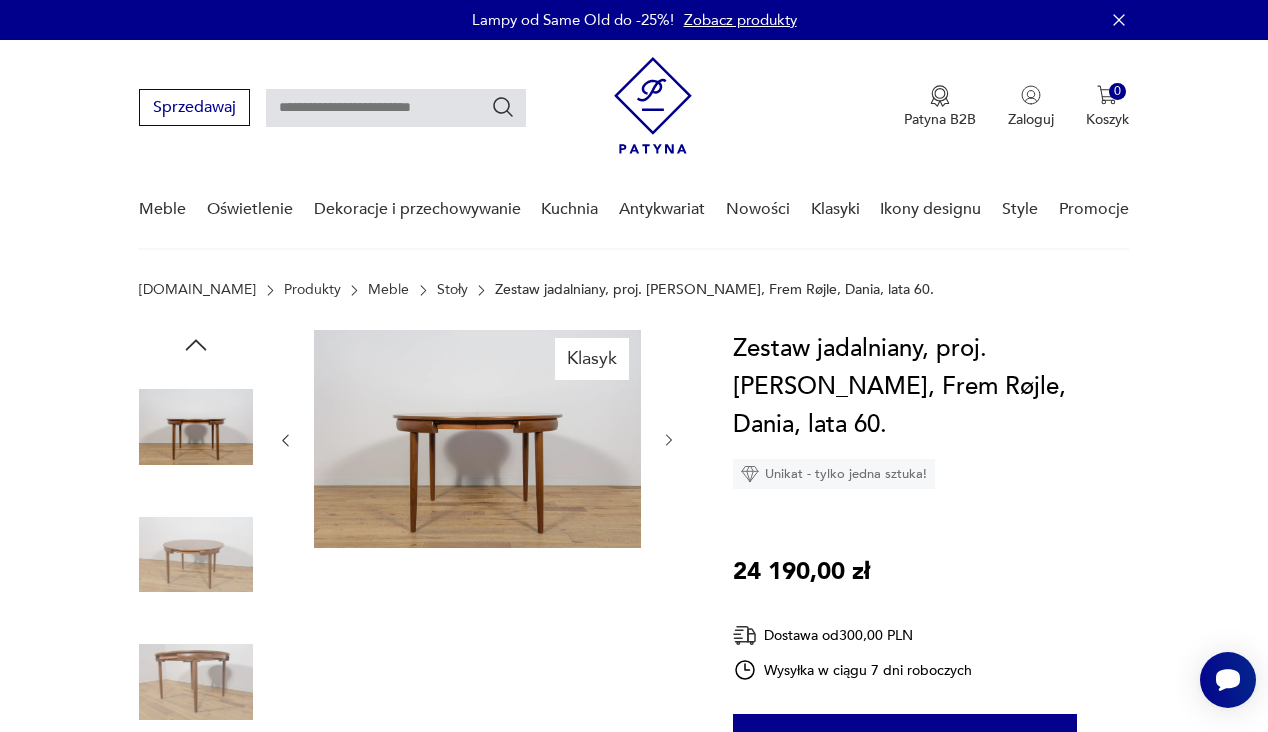 click 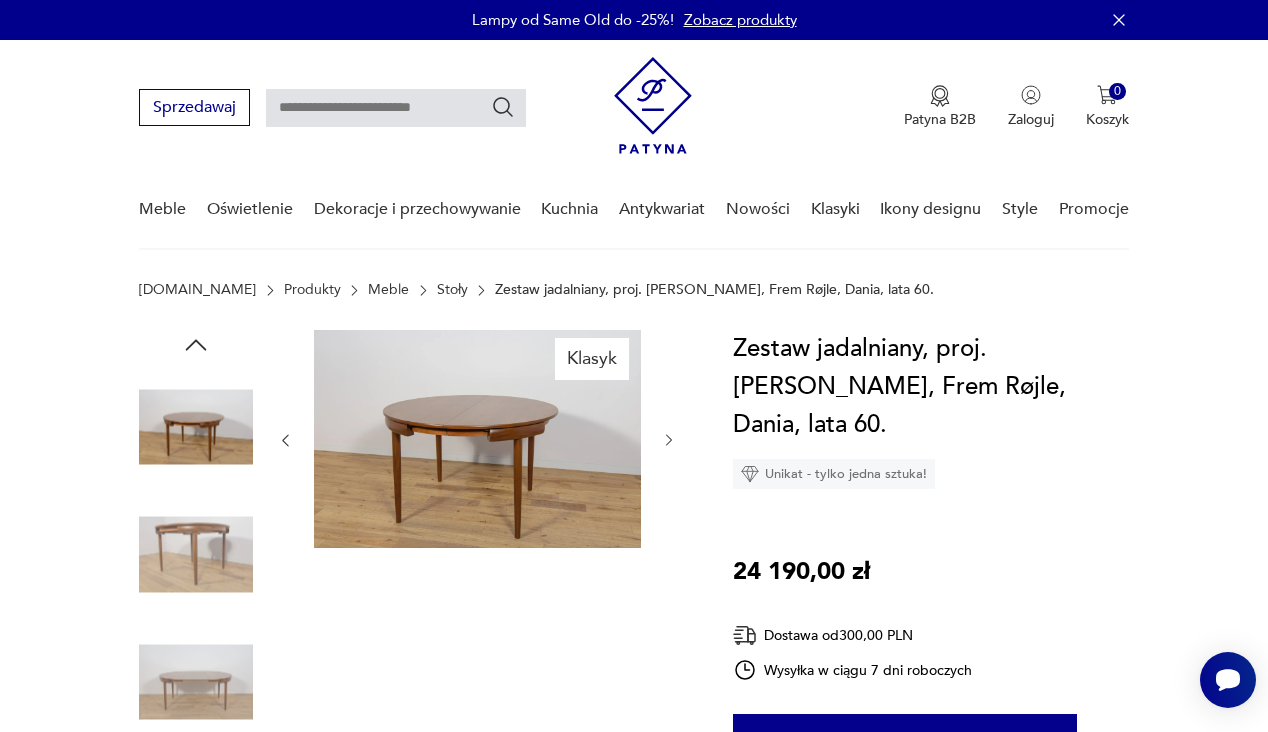 click 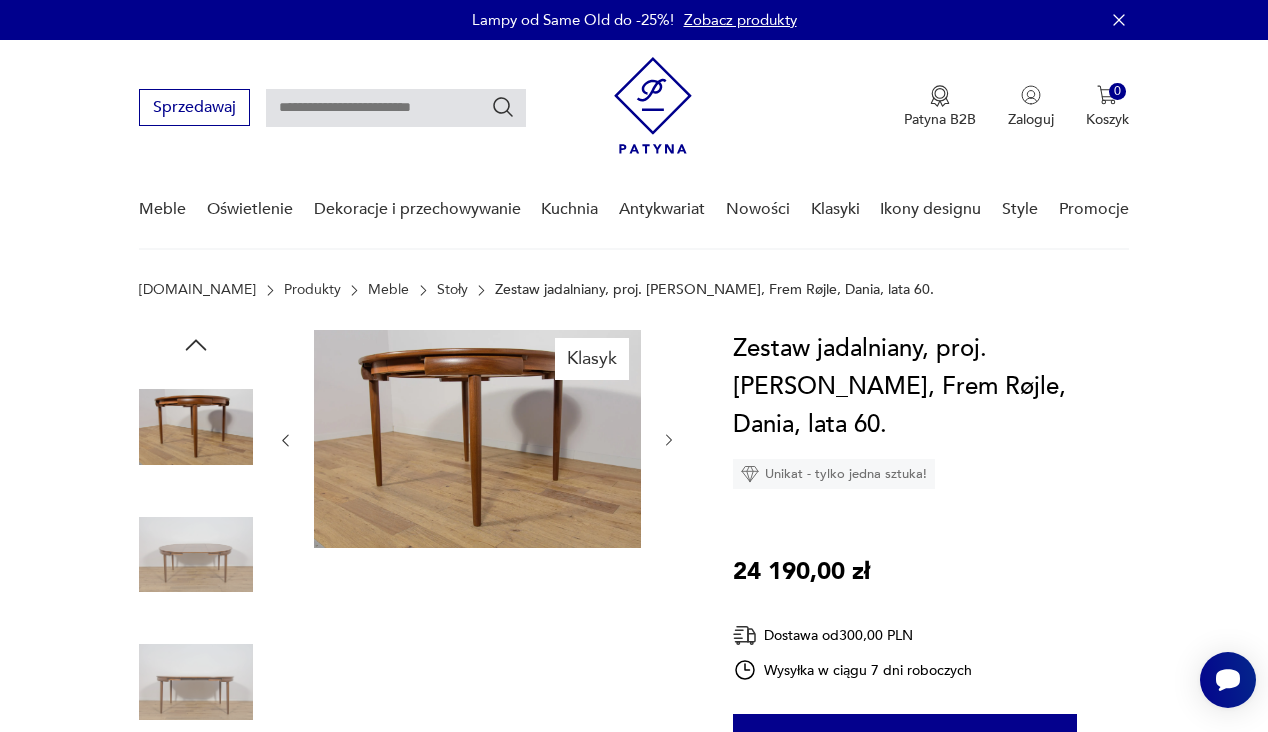 click 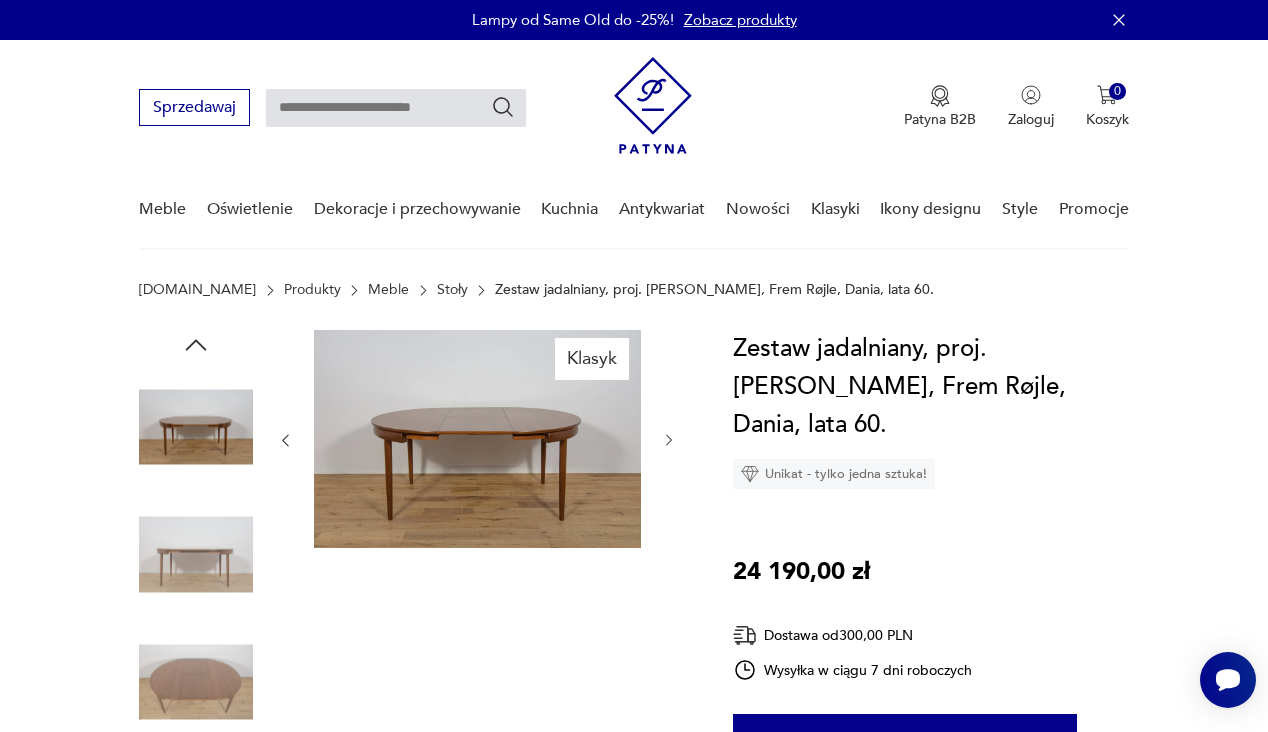 click 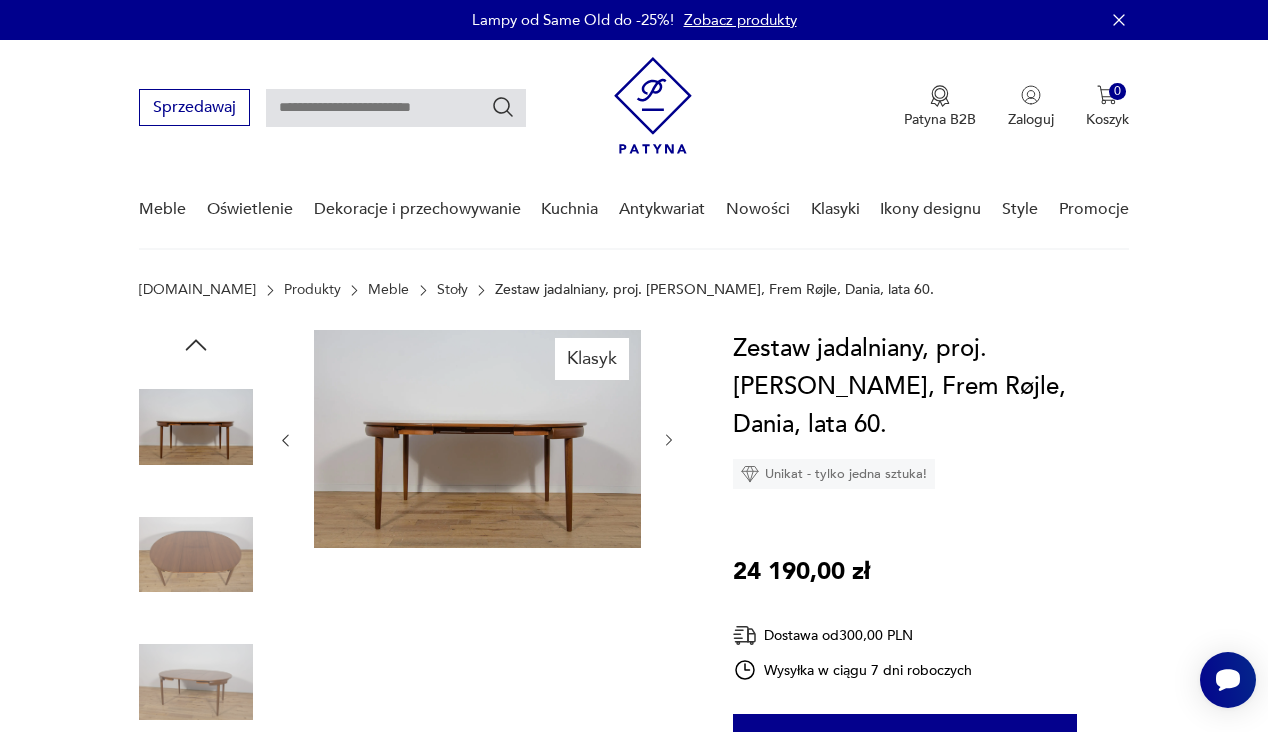 click 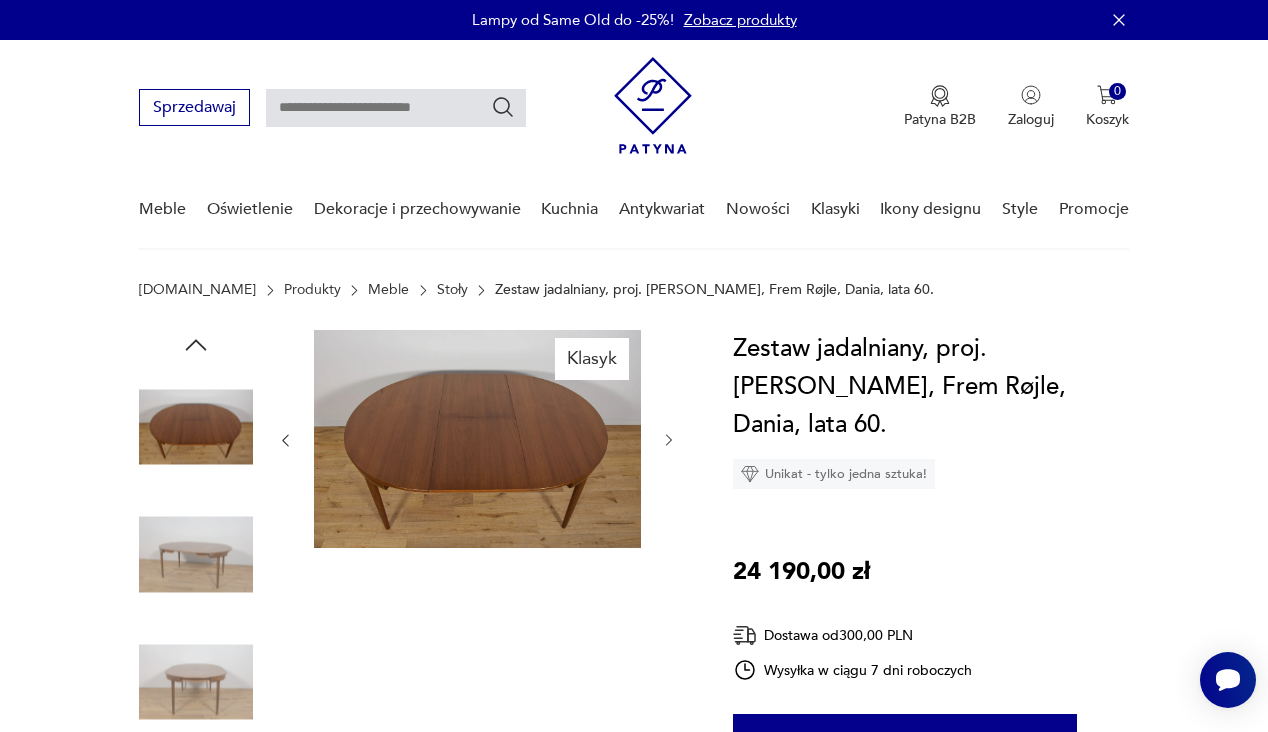 click 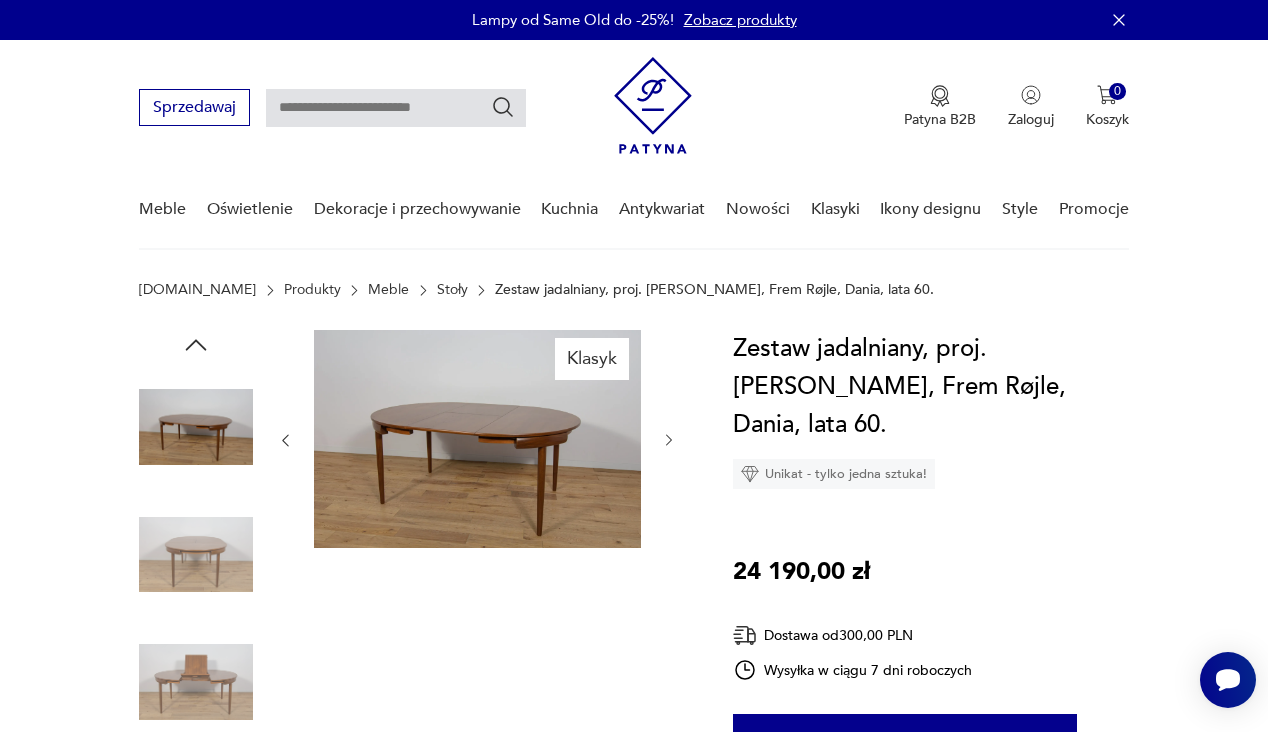 click 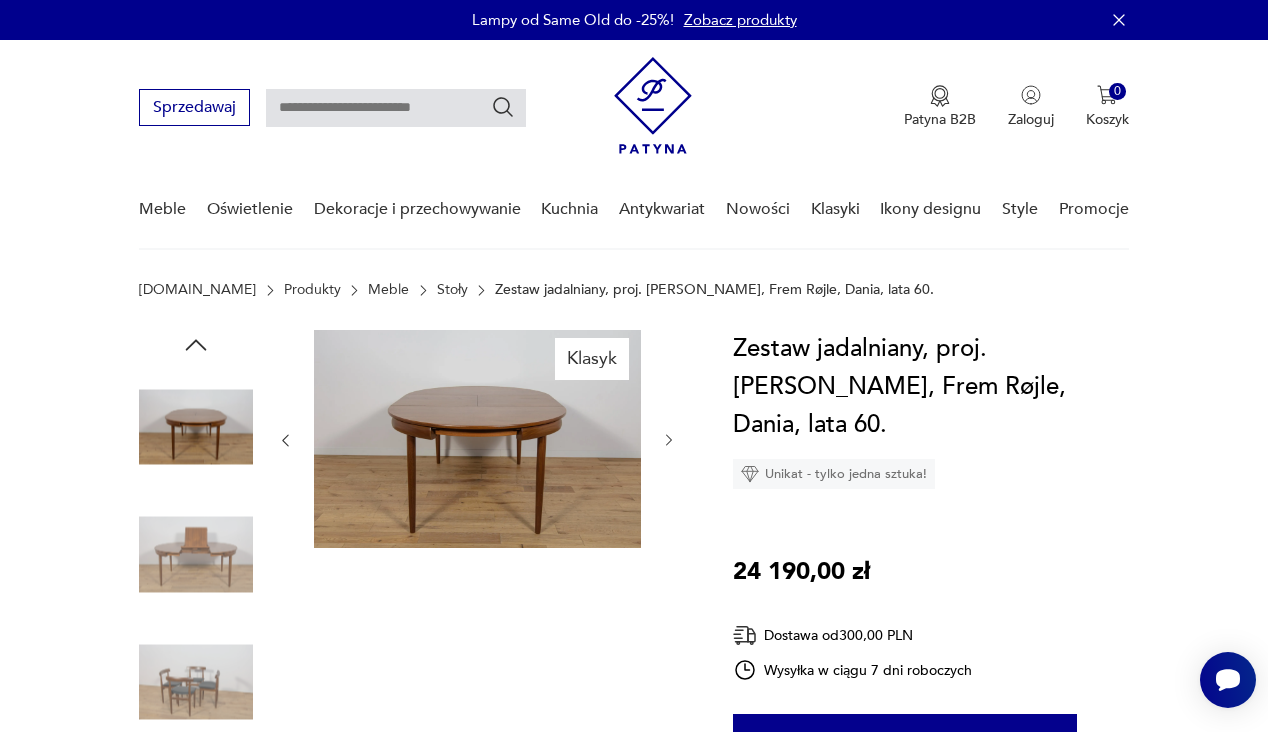 click 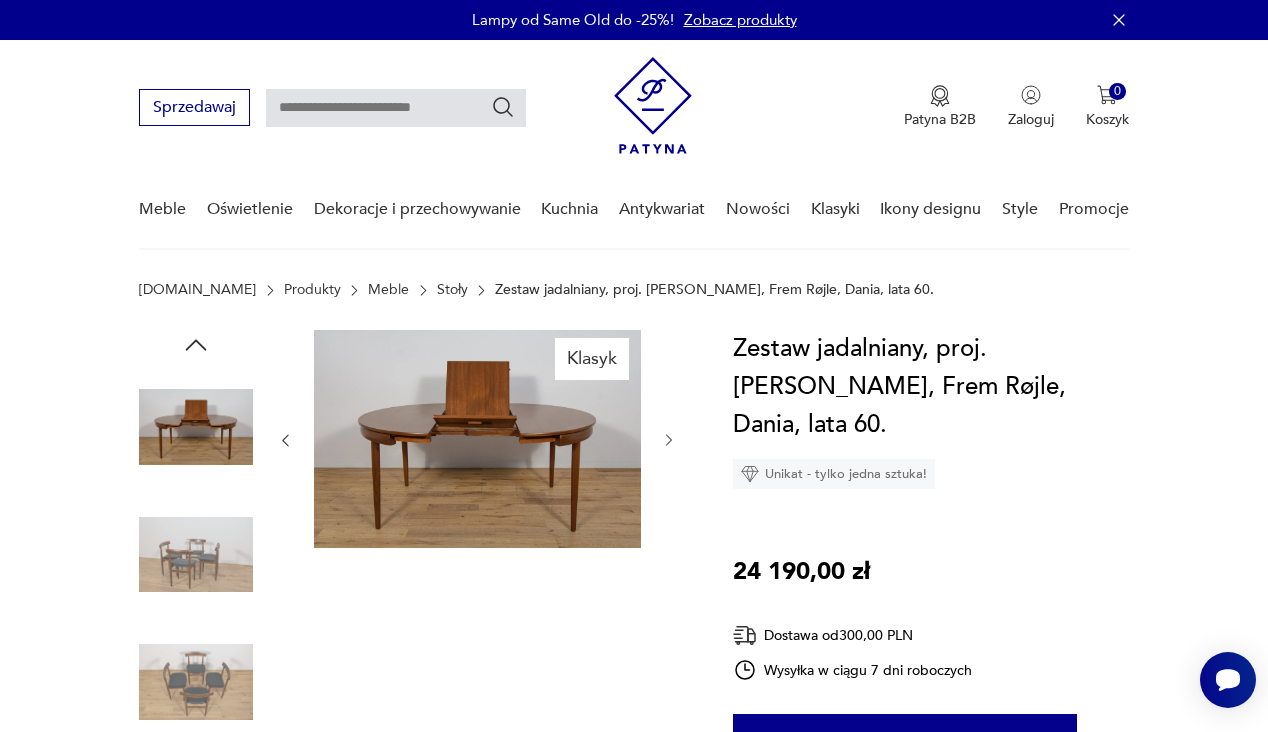click 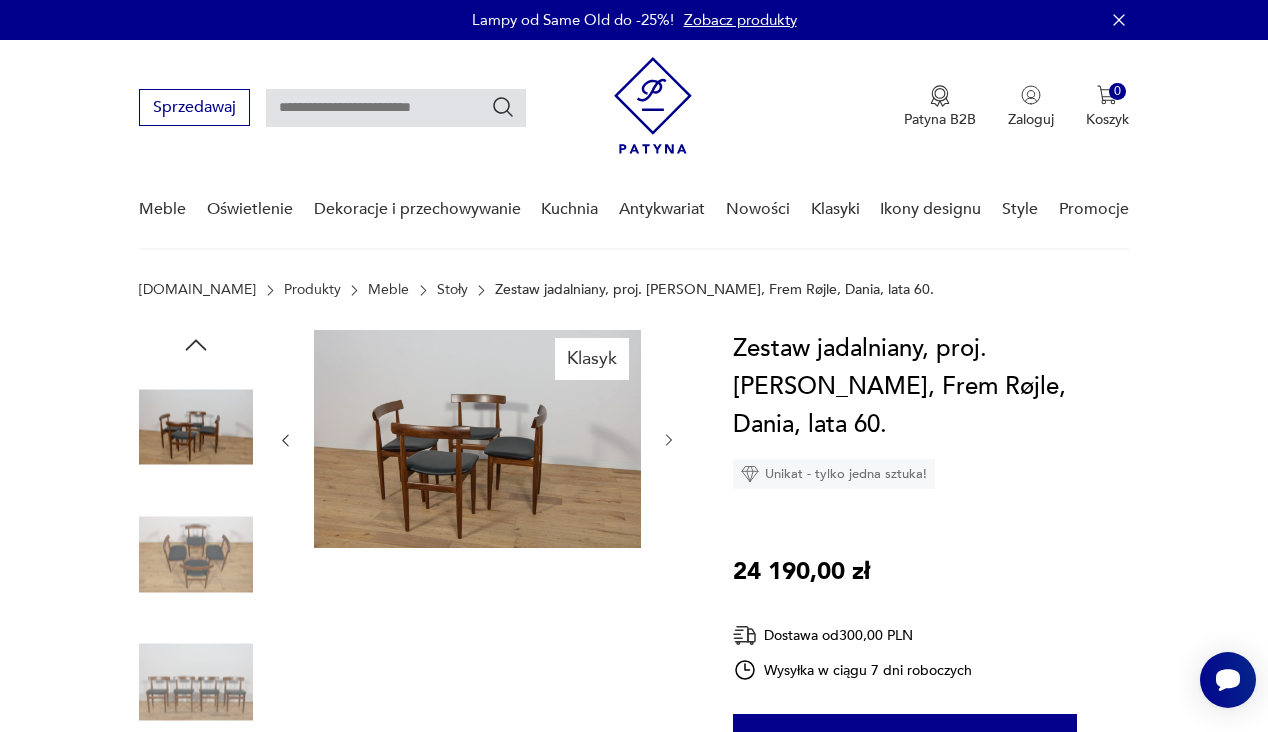 click 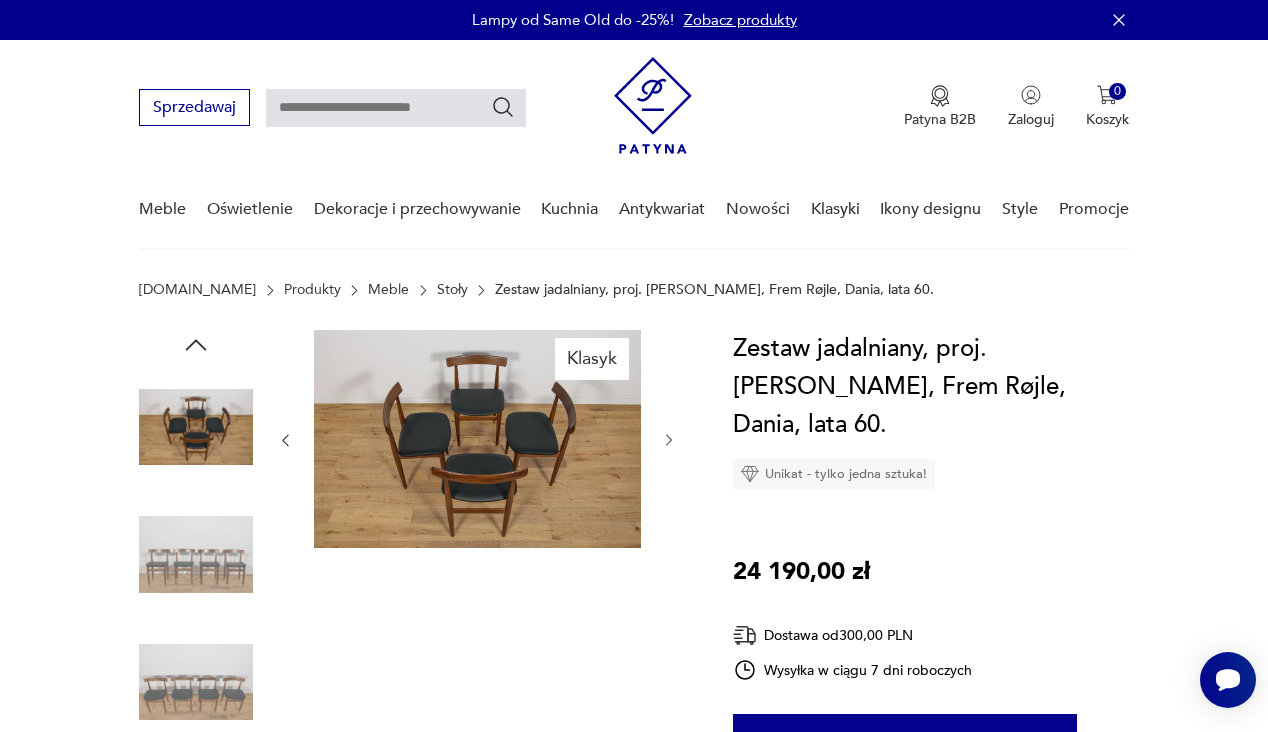 click 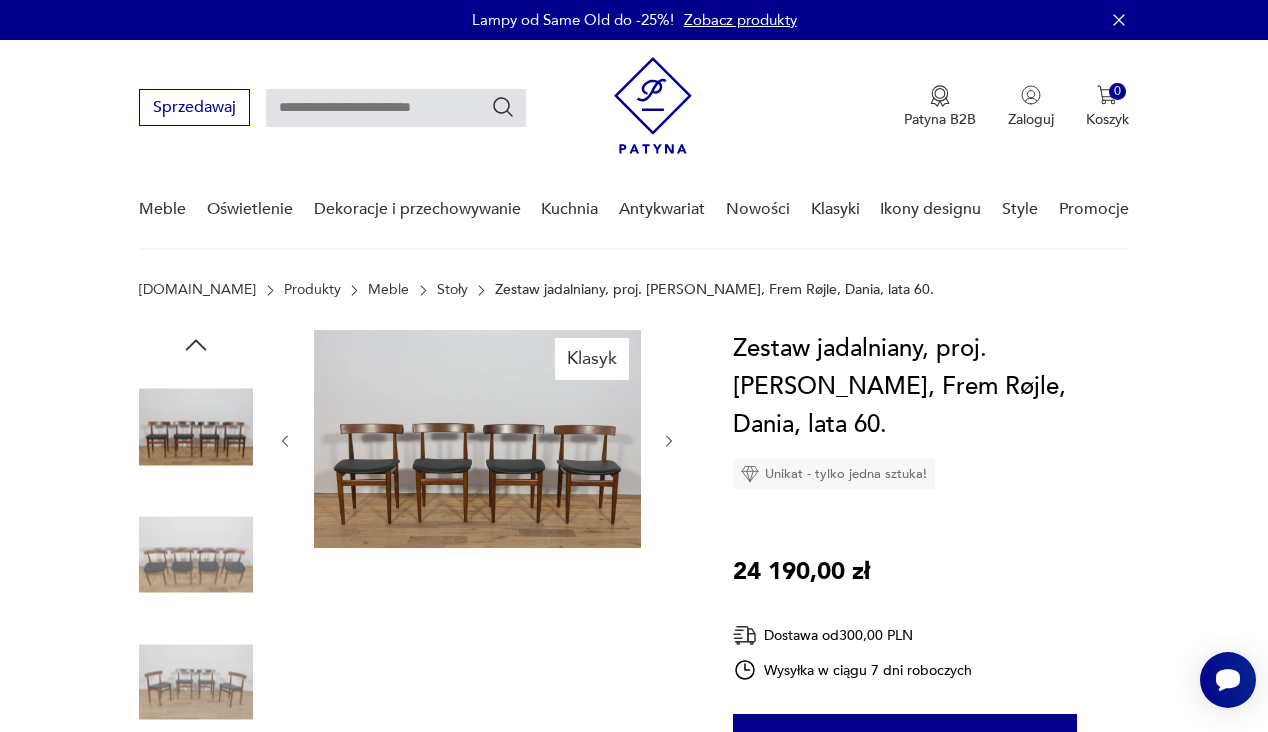 click 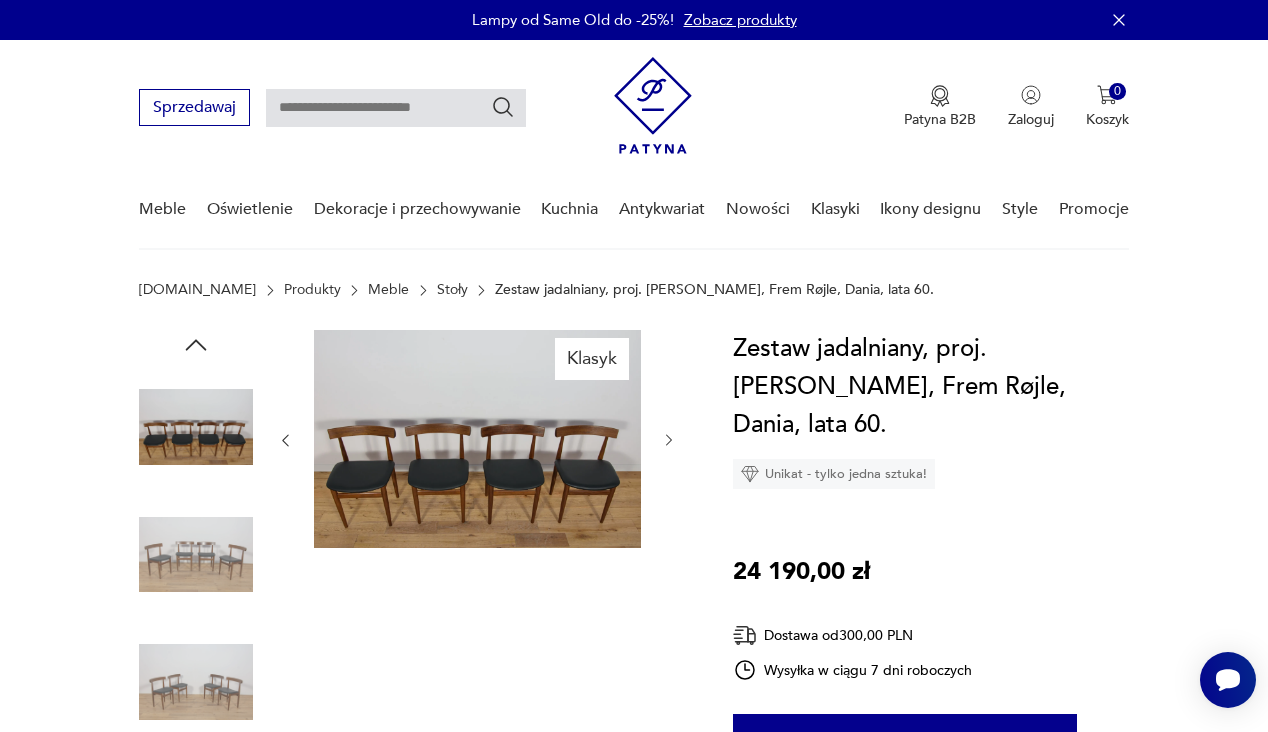 click 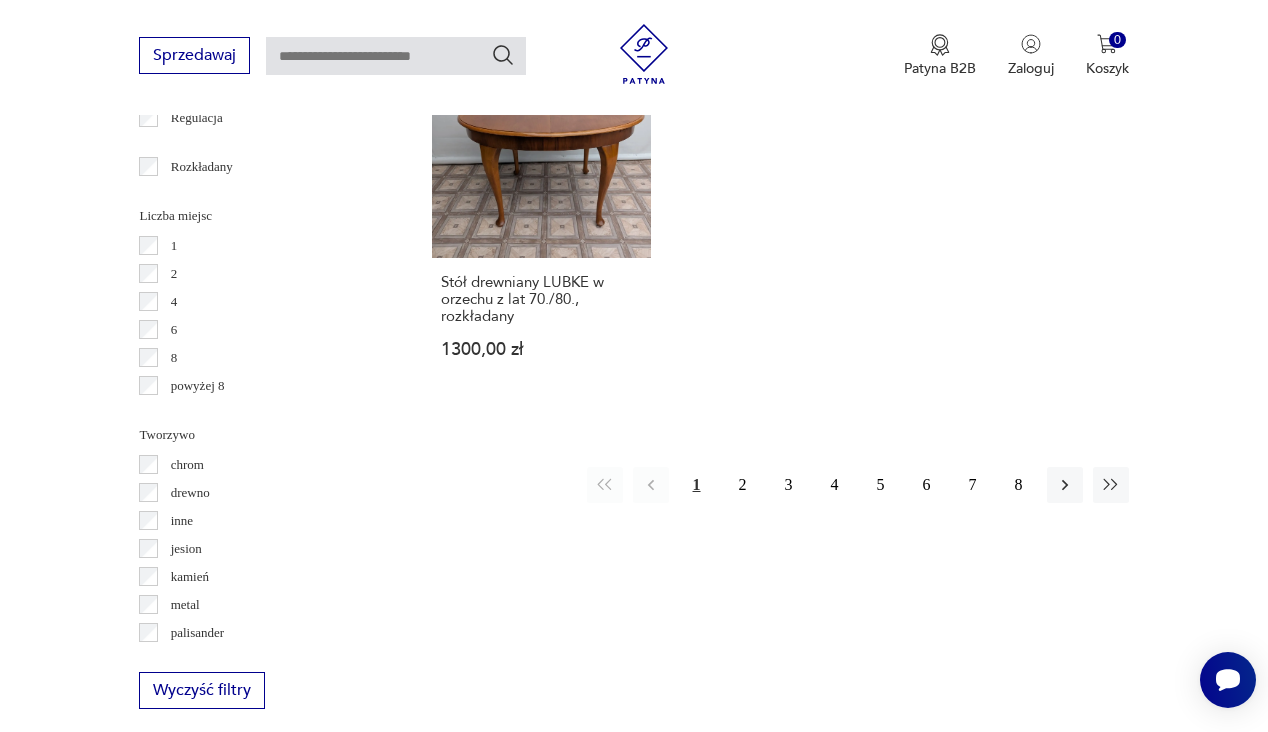 scroll, scrollTop: 2919, scrollLeft: 0, axis: vertical 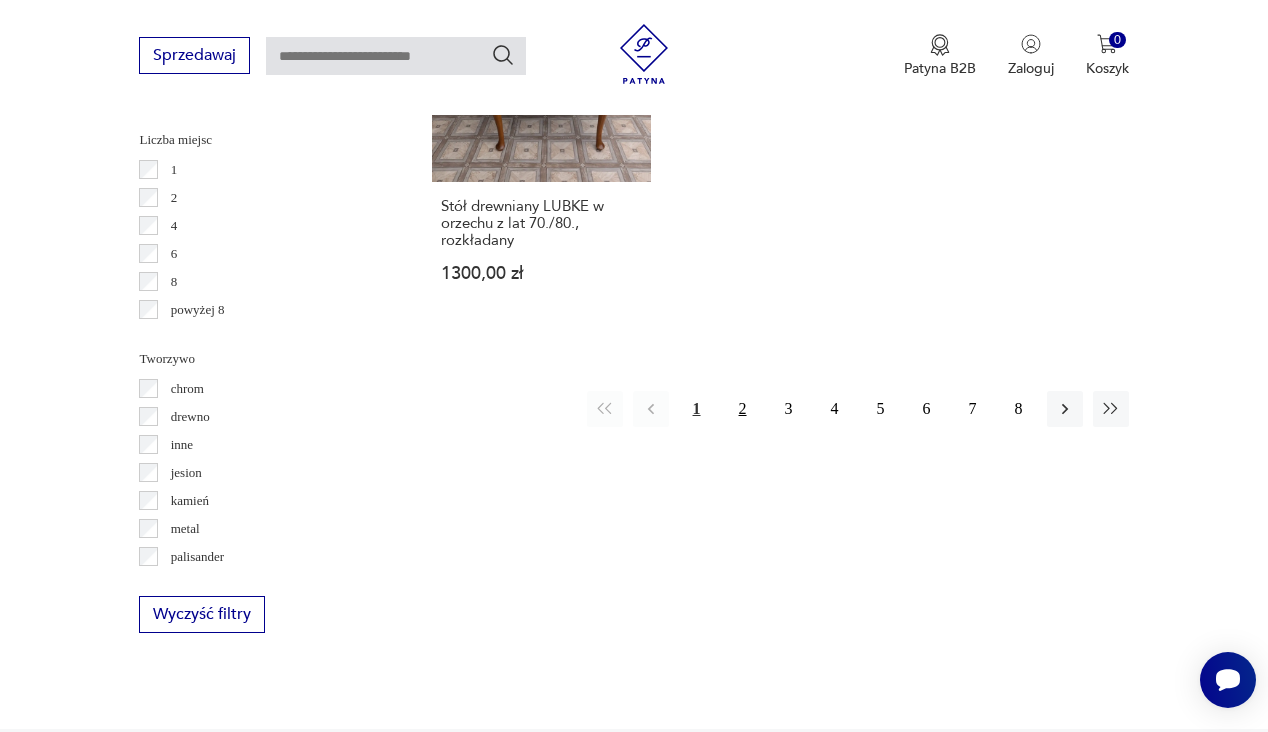 click on "2" at bounding box center [743, 409] 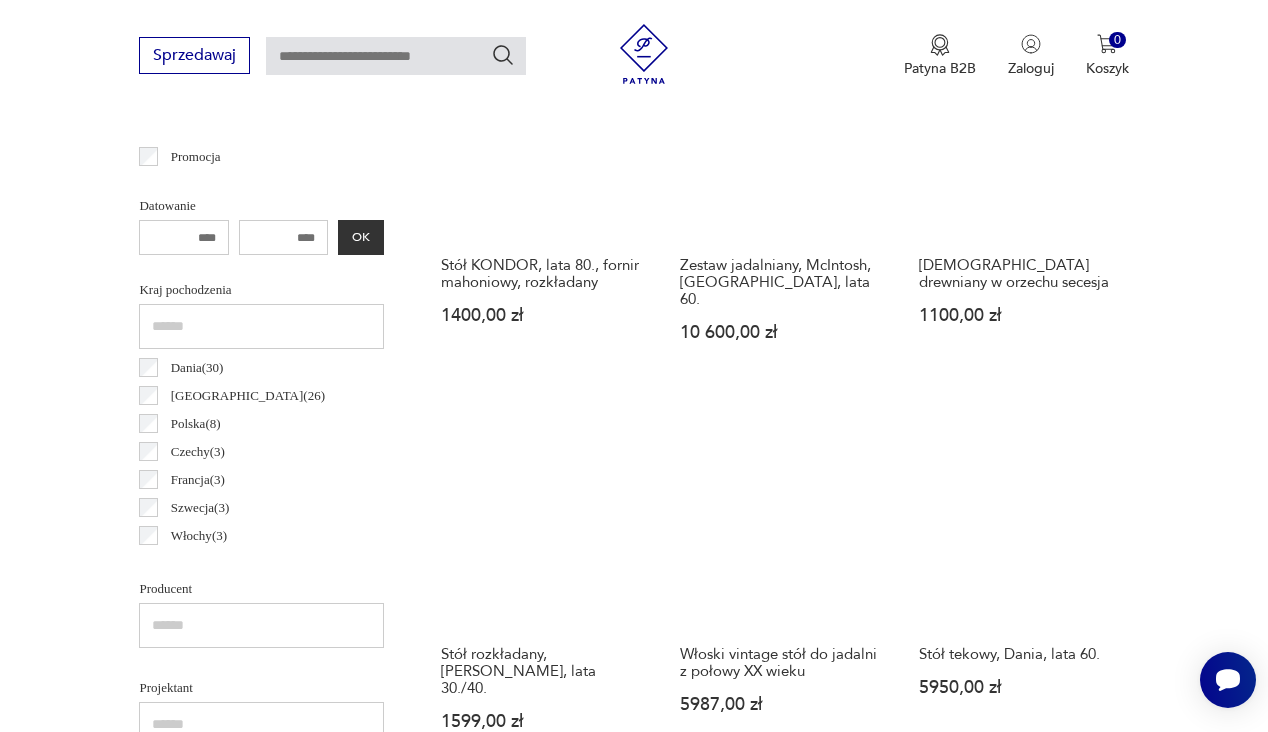 scroll, scrollTop: 883, scrollLeft: 0, axis: vertical 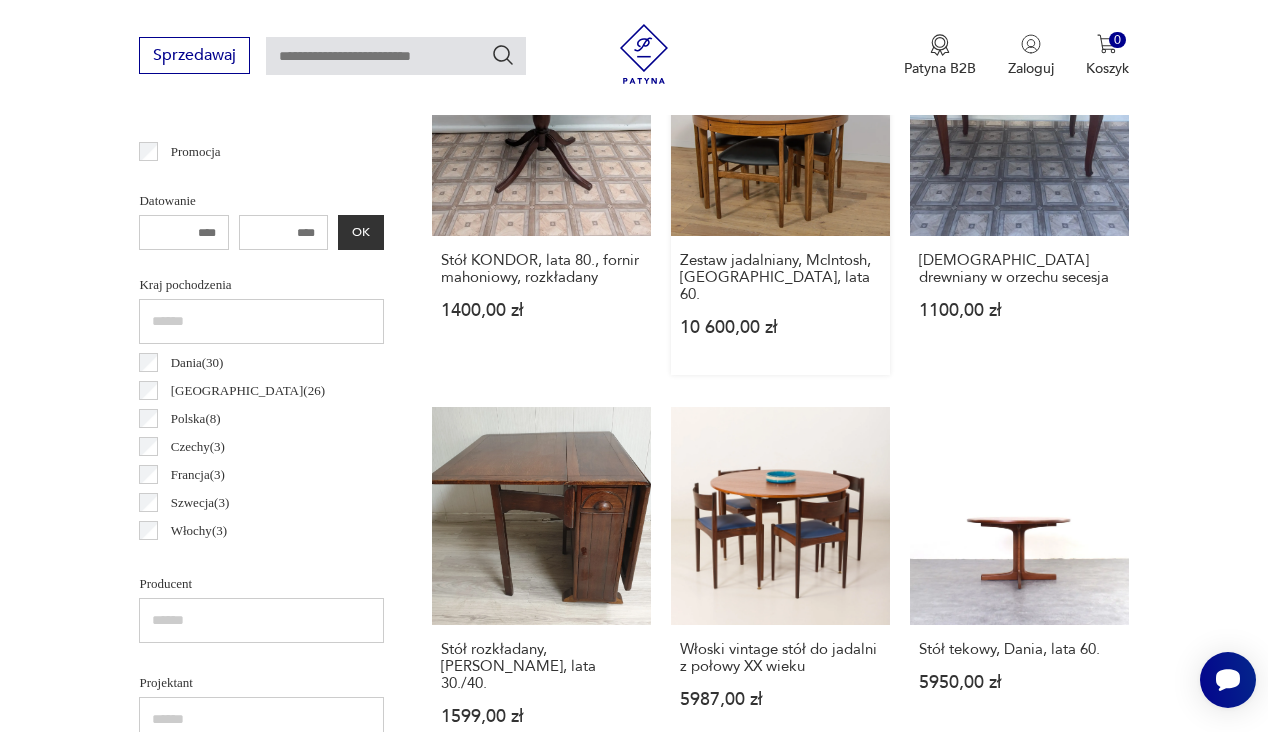 click on "Zestaw jadalniany, McIntosh, [GEOGRAPHIC_DATA], lata 60. 10 600,00 zł" at bounding box center (780, 196) 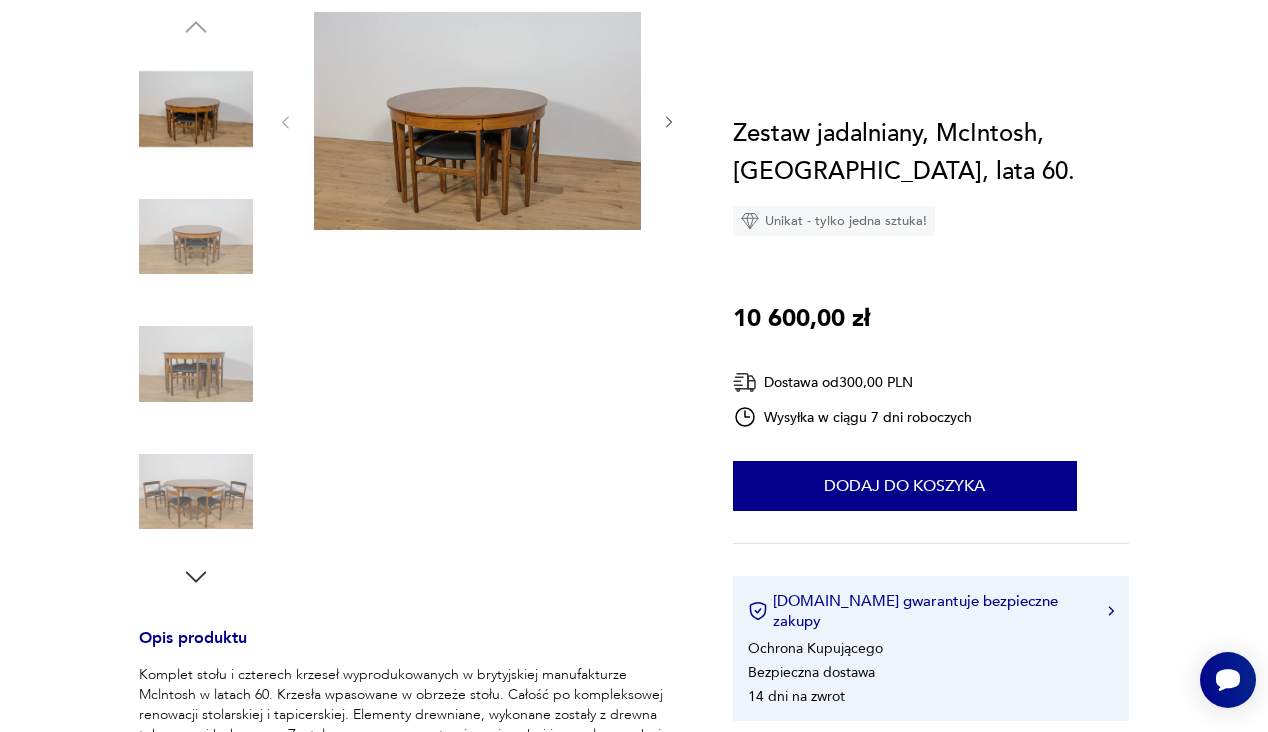 scroll, scrollTop: 0, scrollLeft: 0, axis: both 